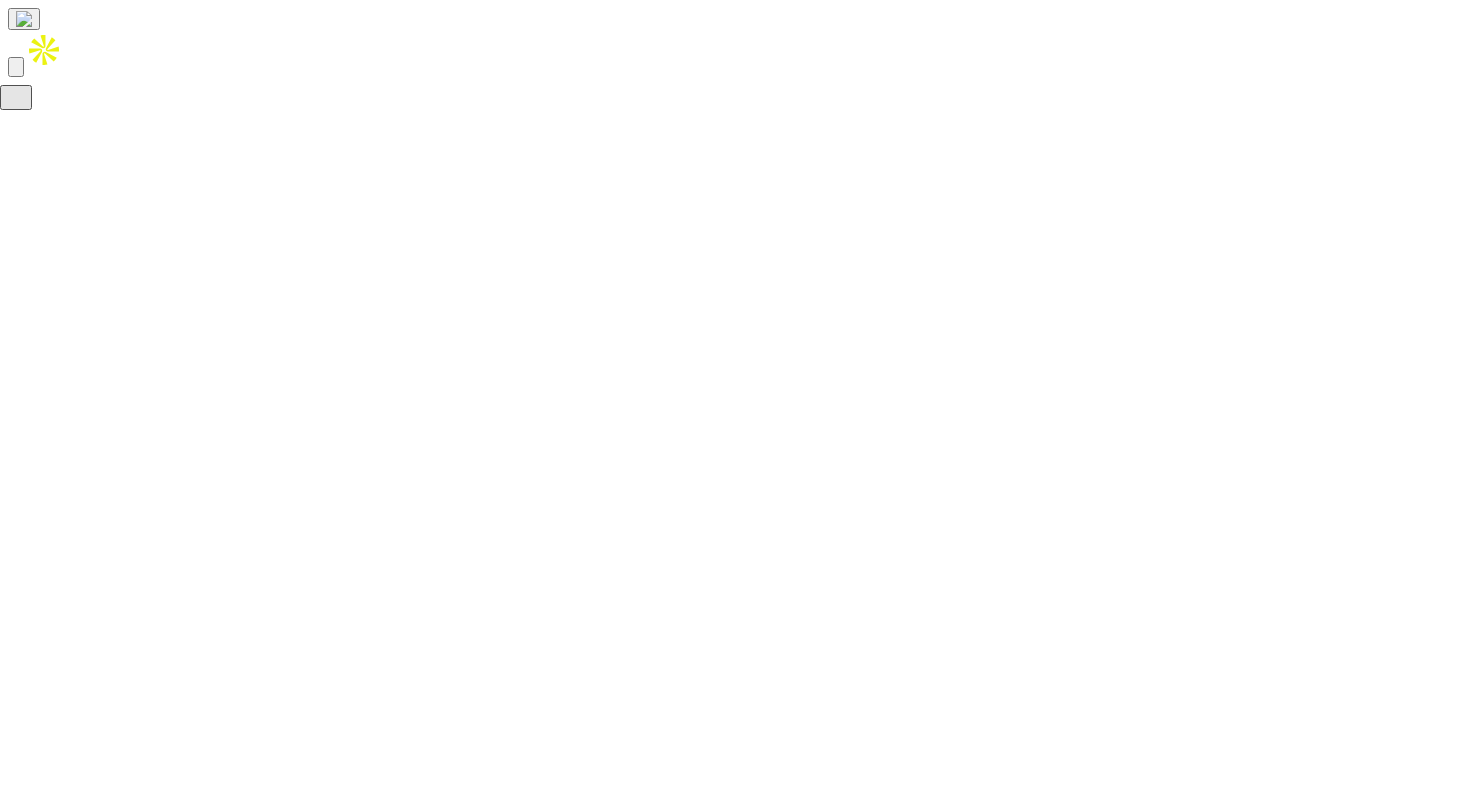 scroll, scrollTop: 0, scrollLeft: 0, axis: both 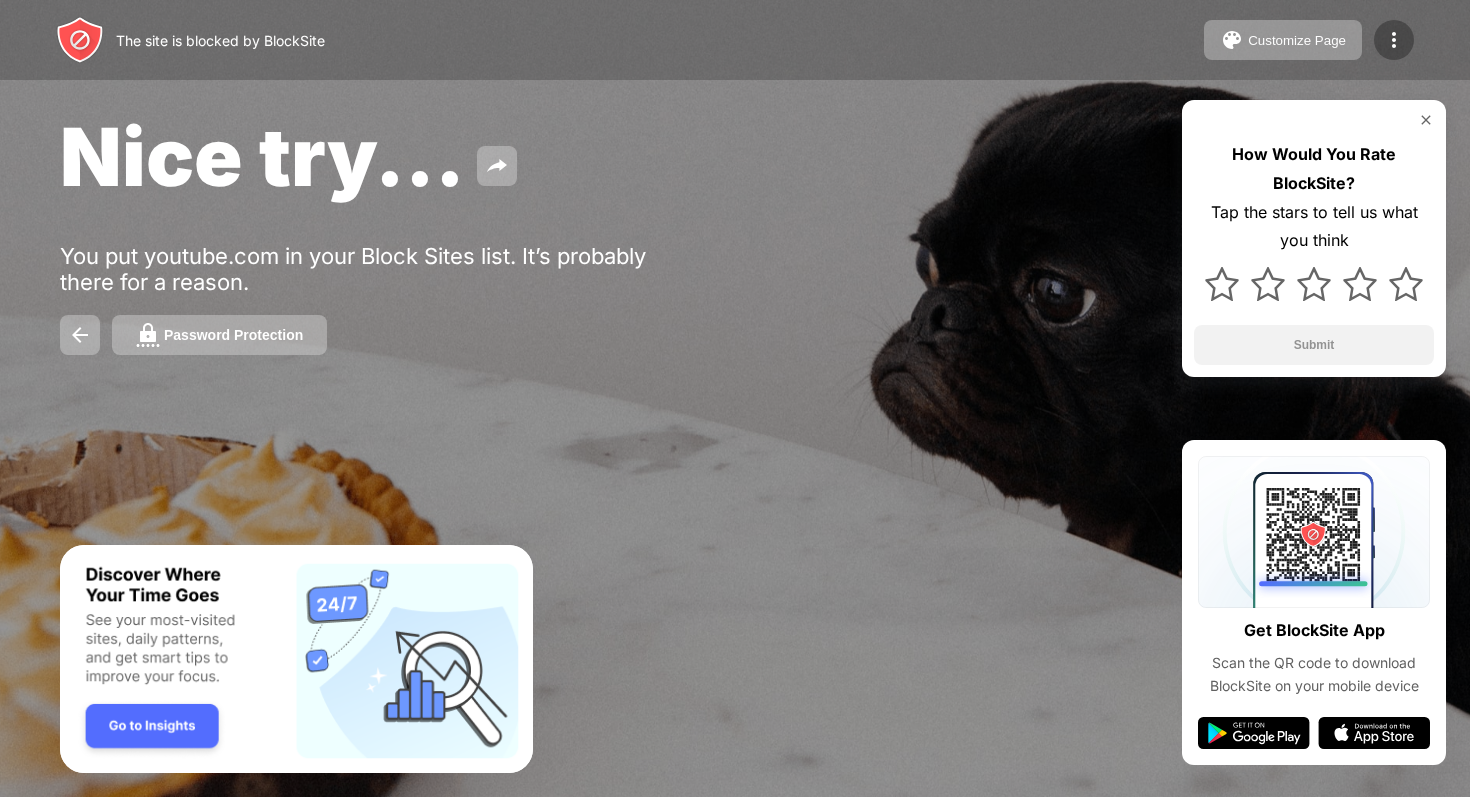 click at bounding box center [1394, 40] 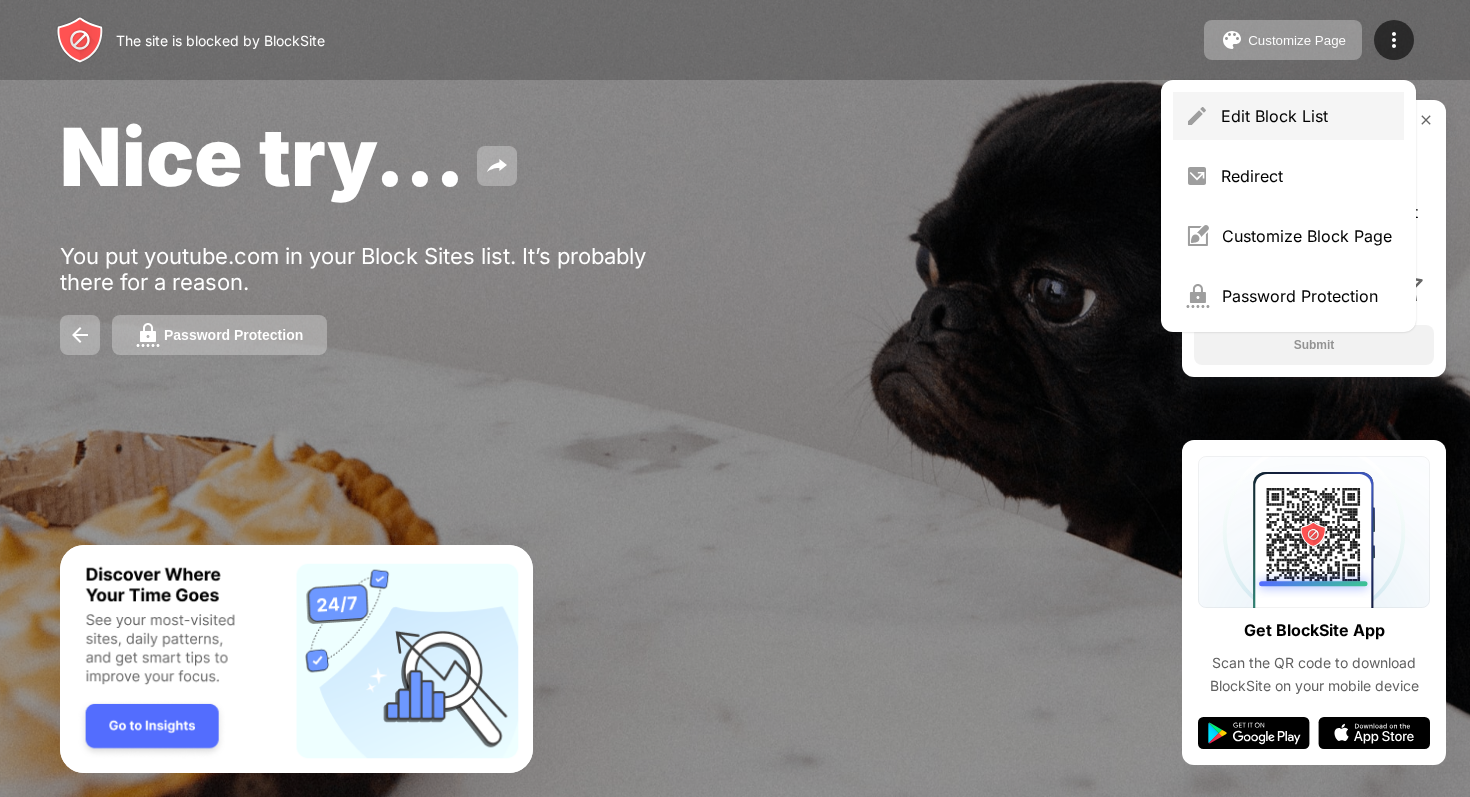 click on "Edit Block List" at bounding box center (1306, 116) 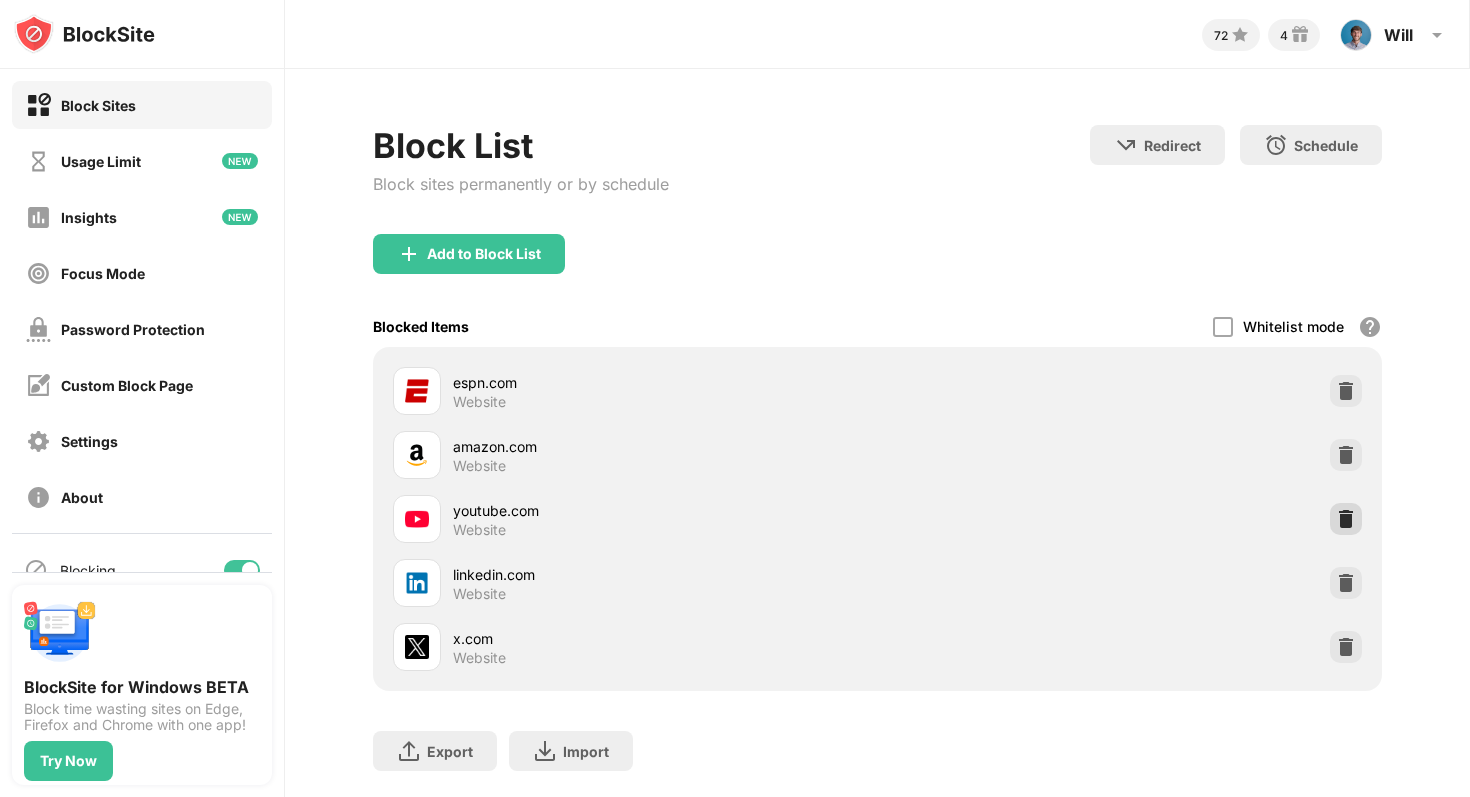 click at bounding box center (1346, 519) 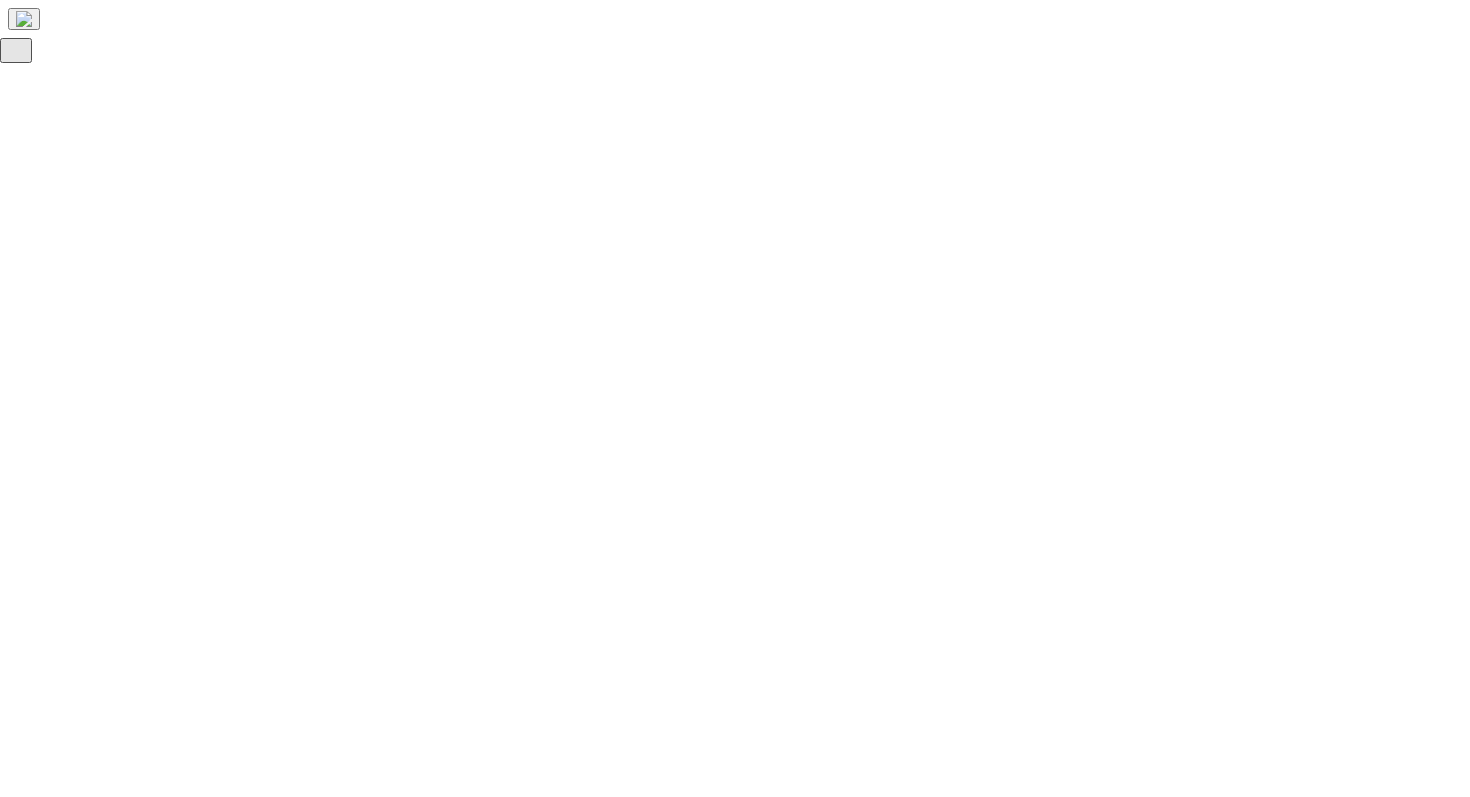 scroll, scrollTop: 0, scrollLeft: 0, axis: both 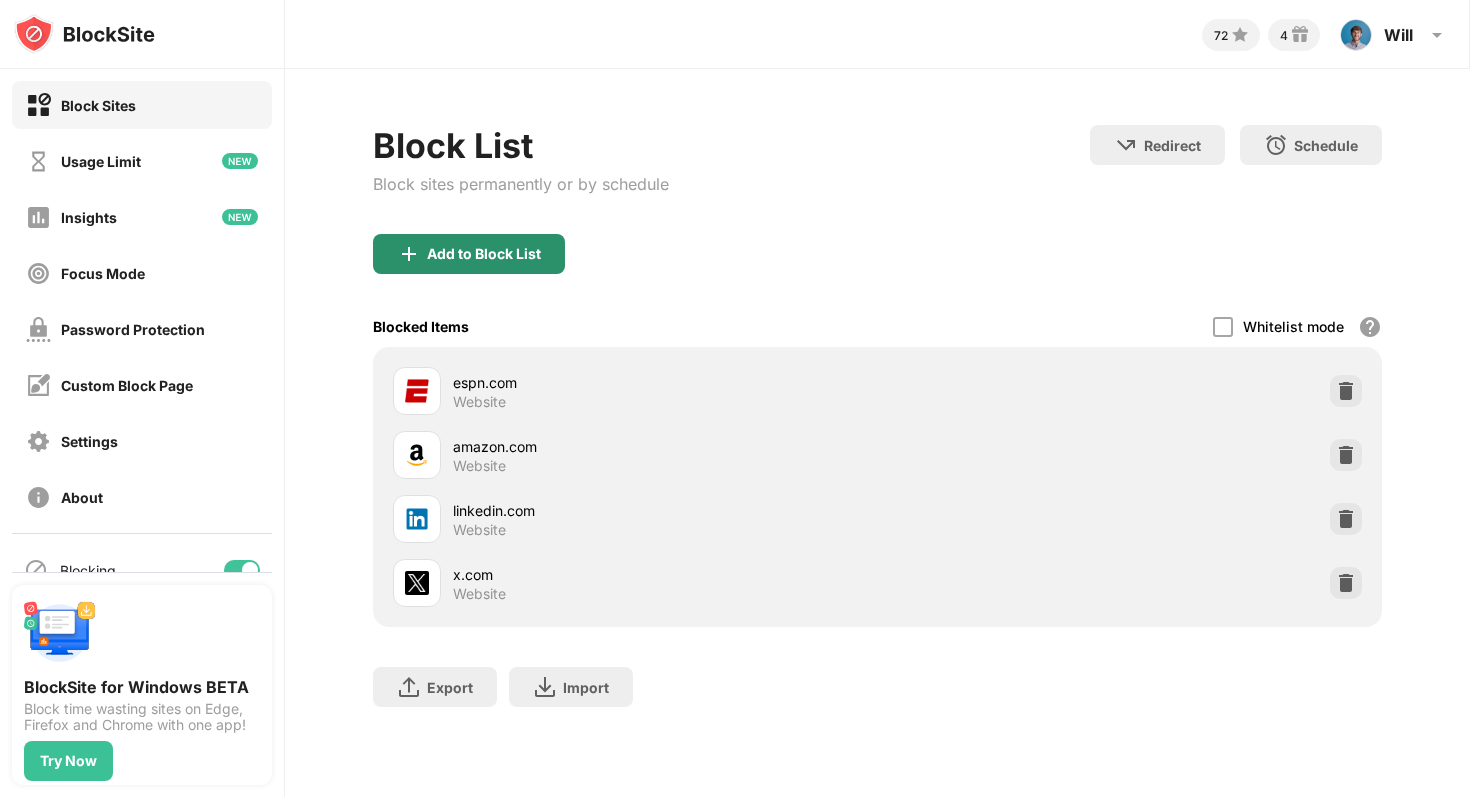 click on "Add to Block List" at bounding box center [484, 254] 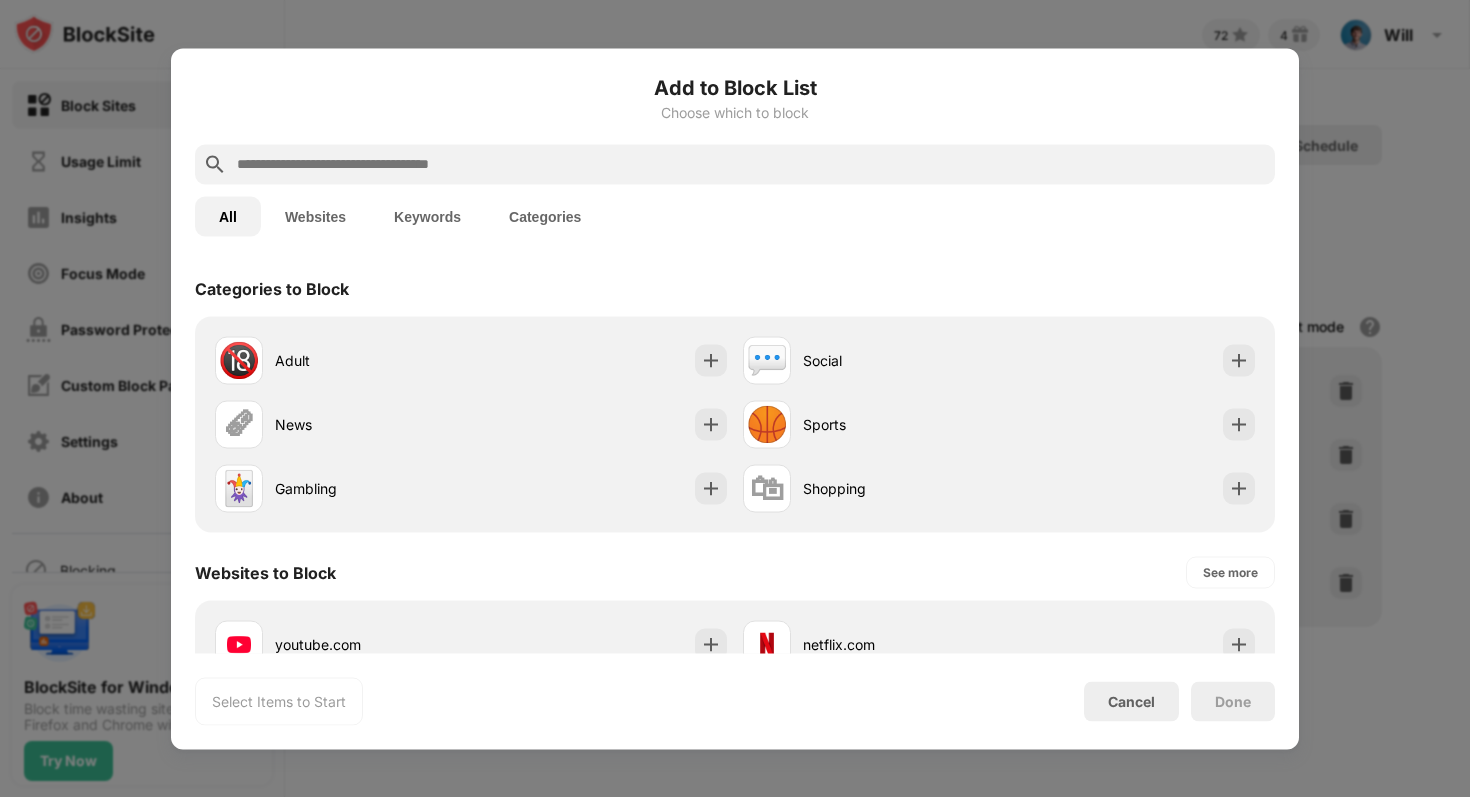 click at bounding box center (751, 164) 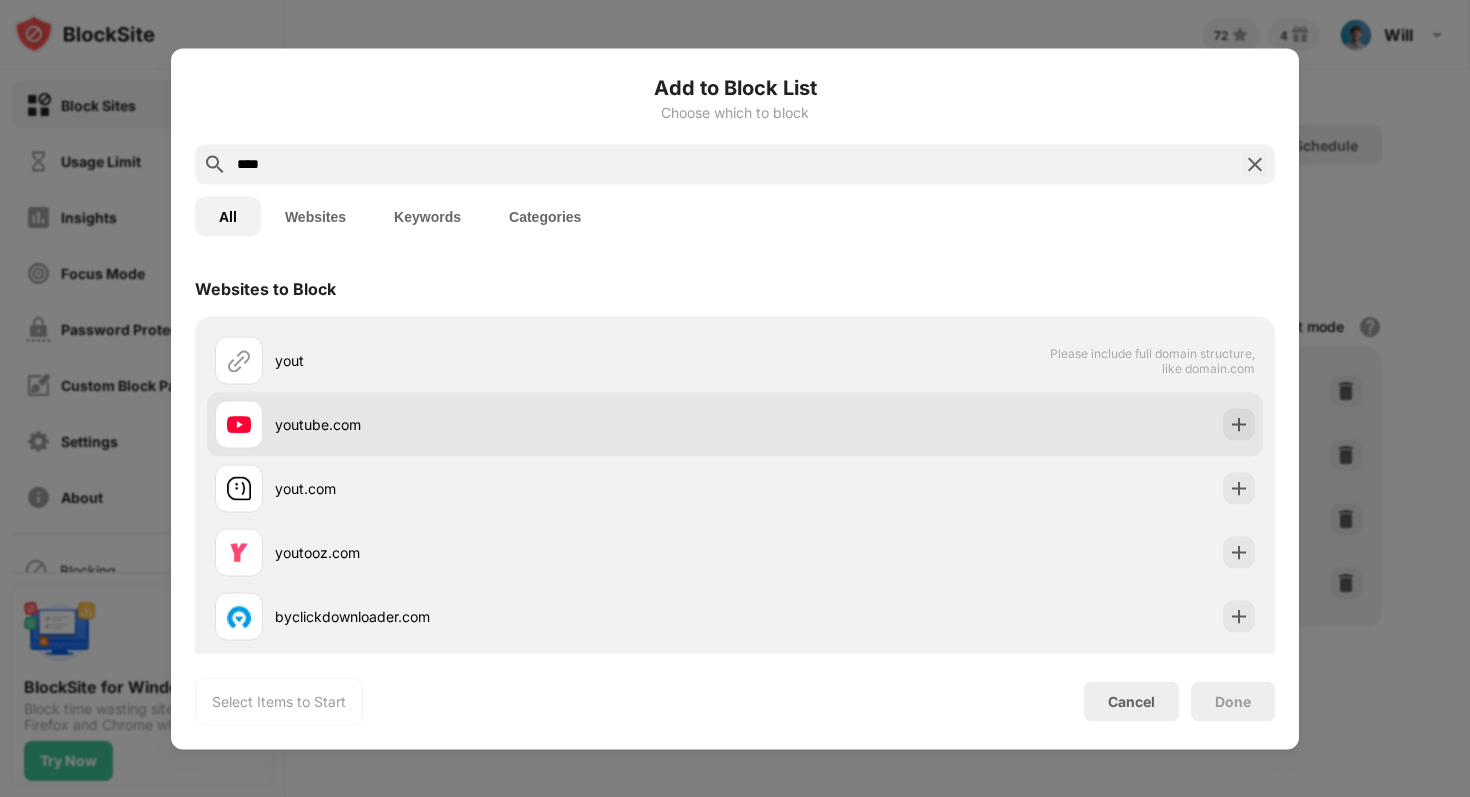 type on "****" 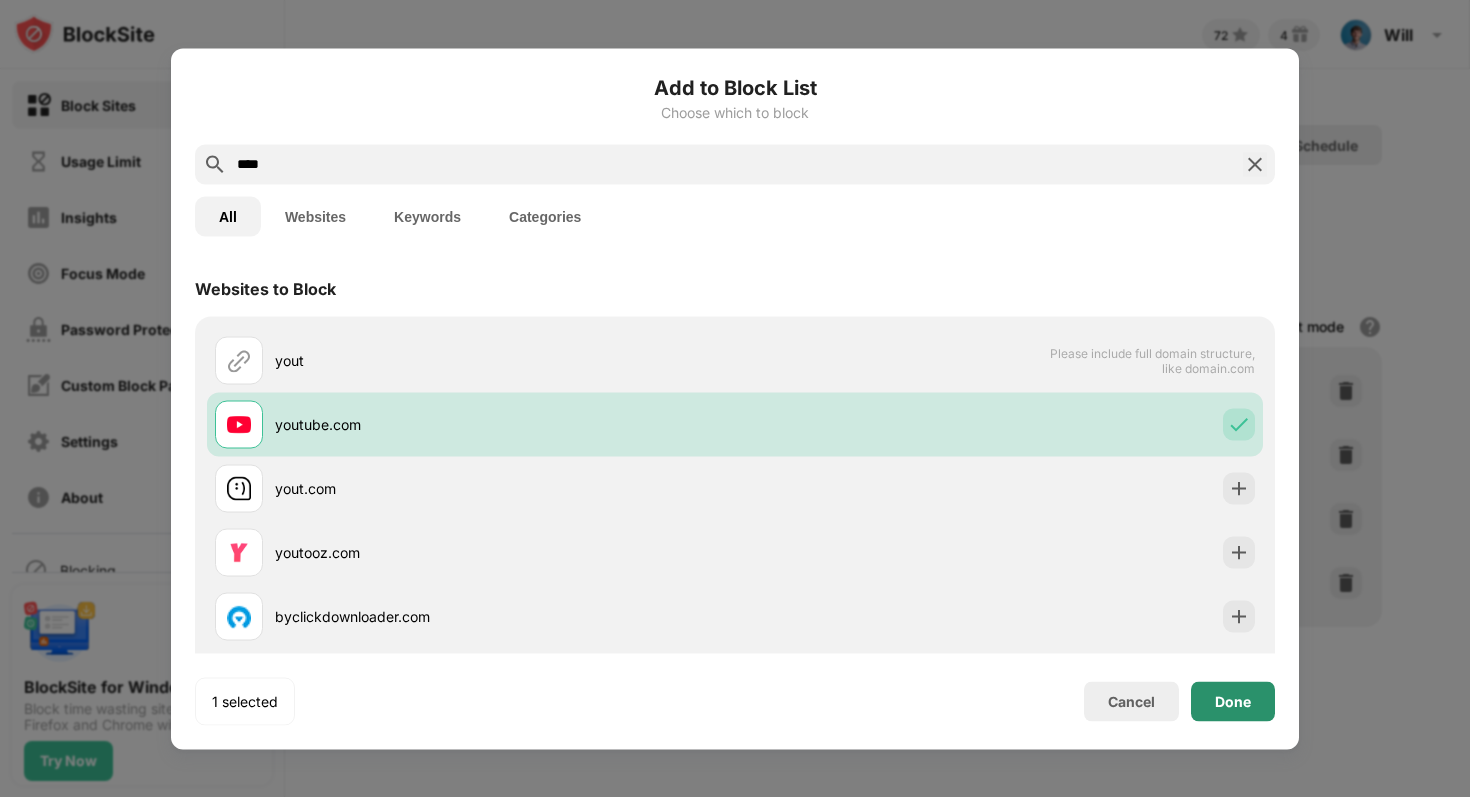 click on "Done" at bounding box center (1233, 701) 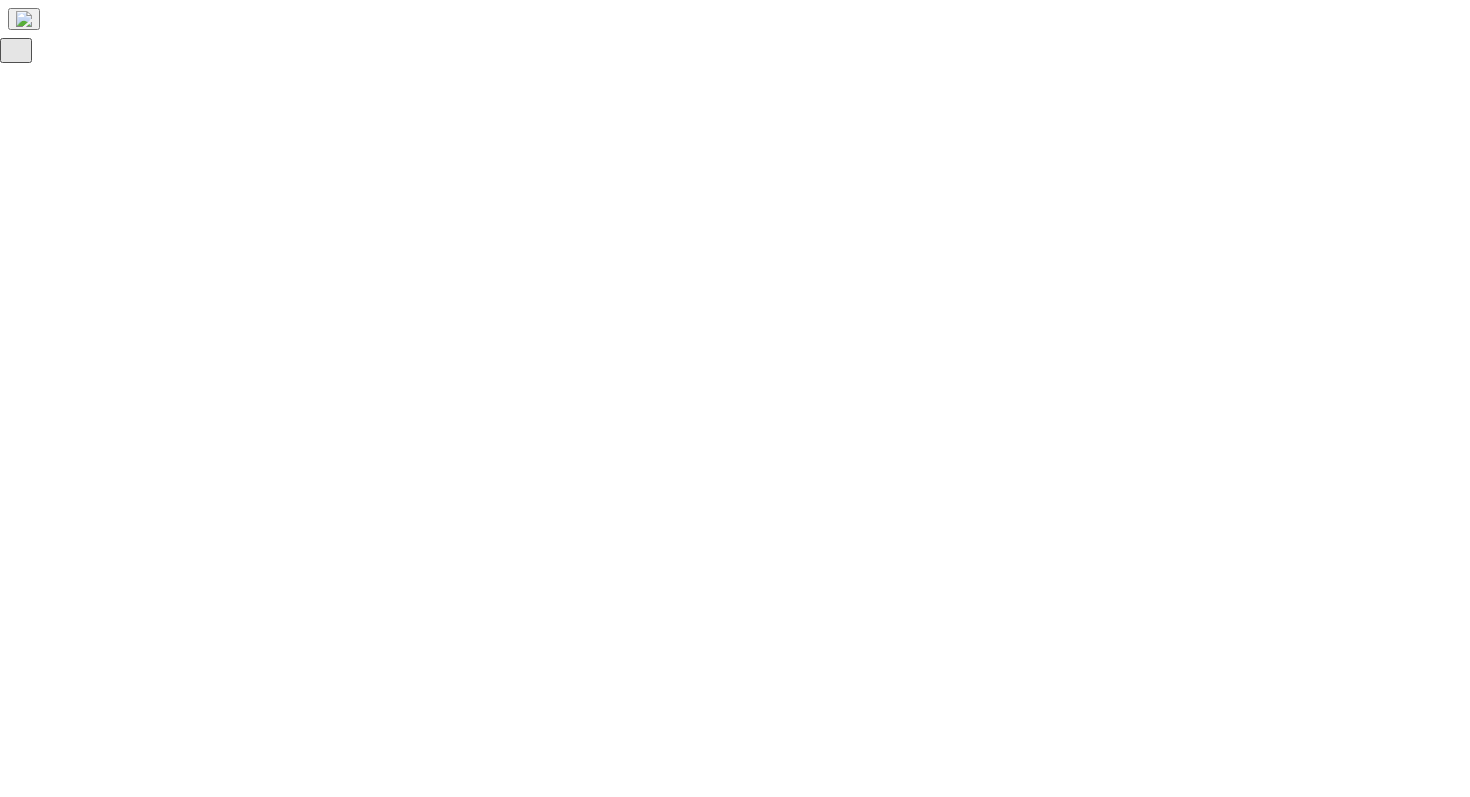 scroll, scrollTop: 0, scrollLeft: 0, axis: both 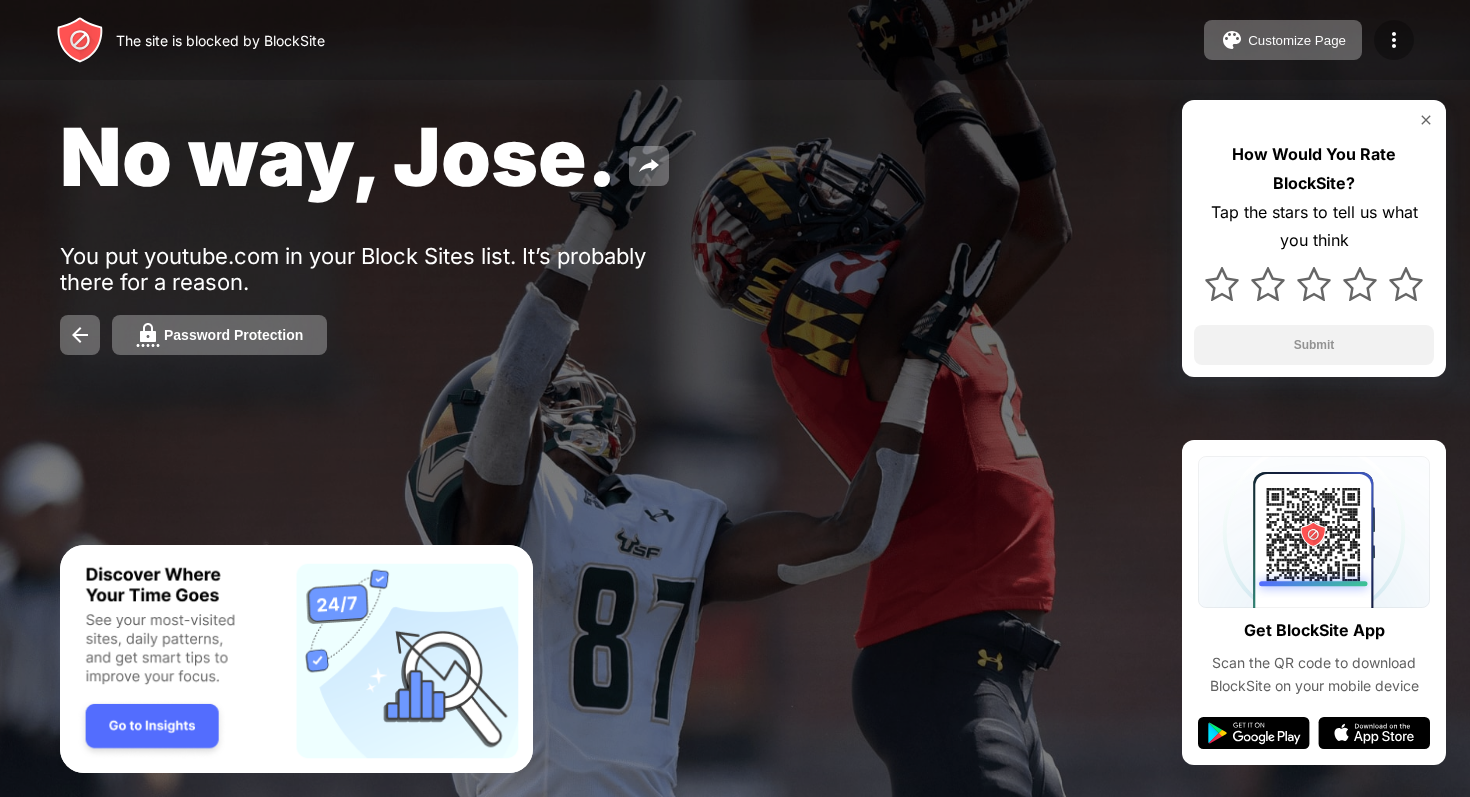 click at bounding box center [1394, 40] 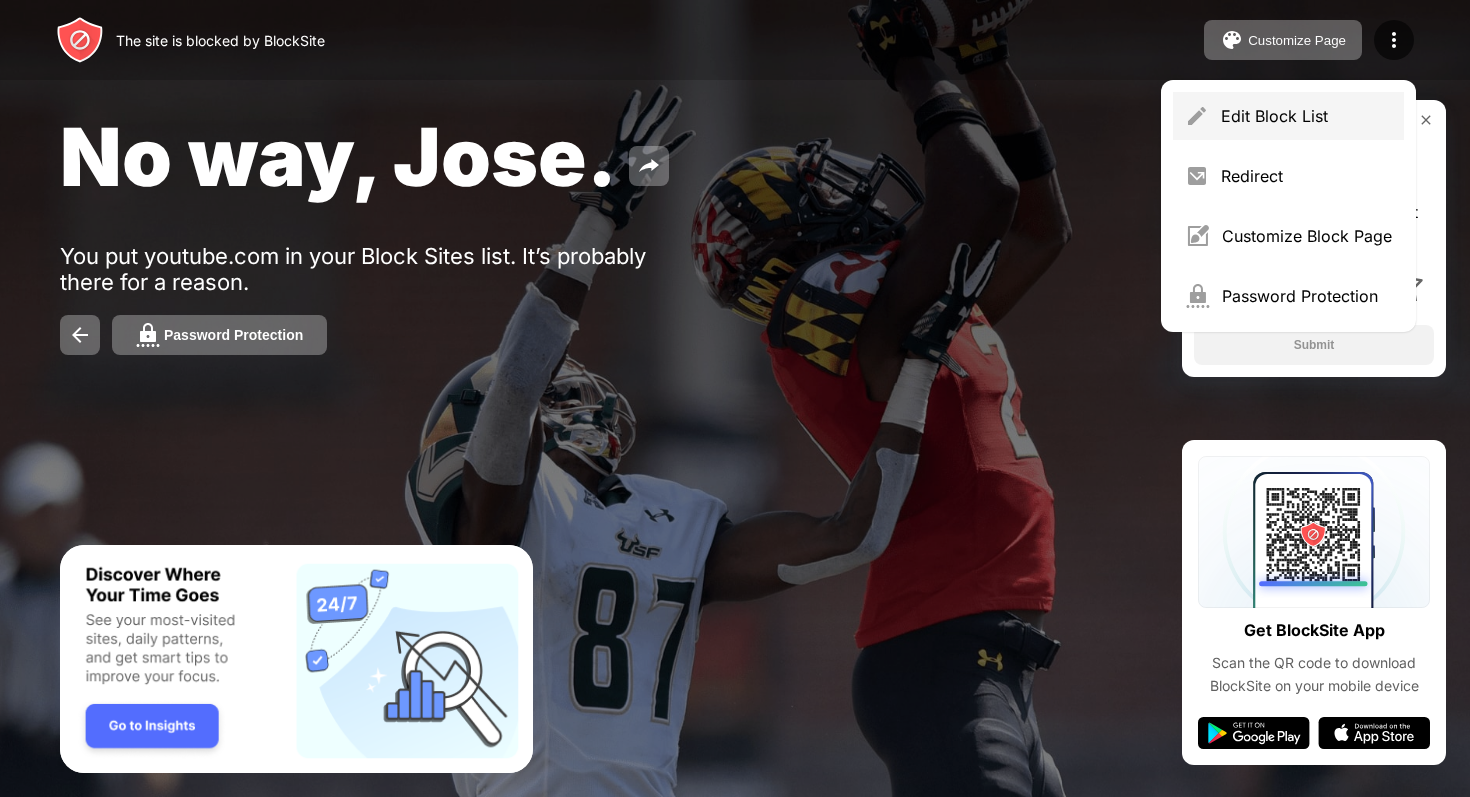 click on "Edit Block List" at bounding box center (1288, 116) 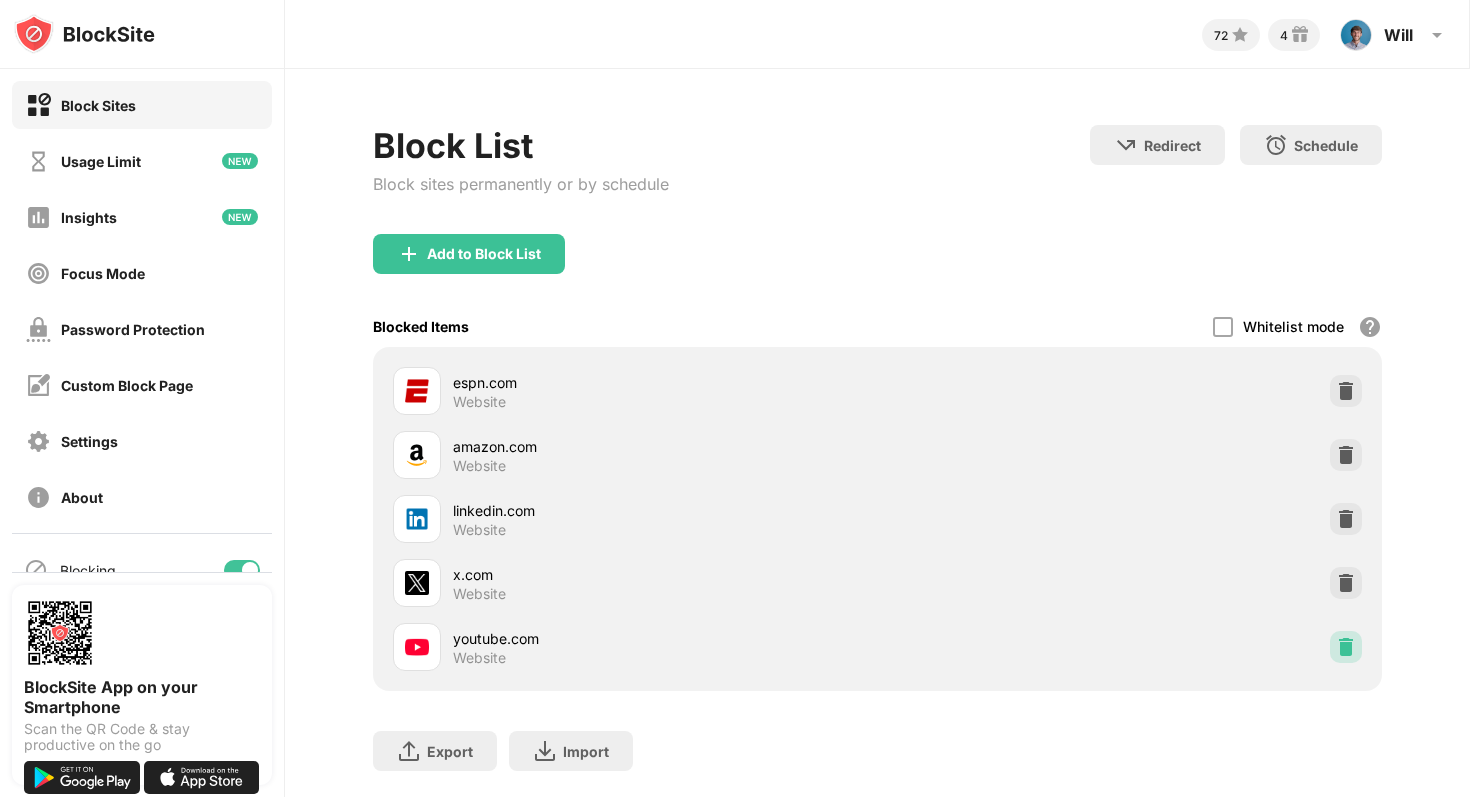 click at bounding box center (1346, 647) 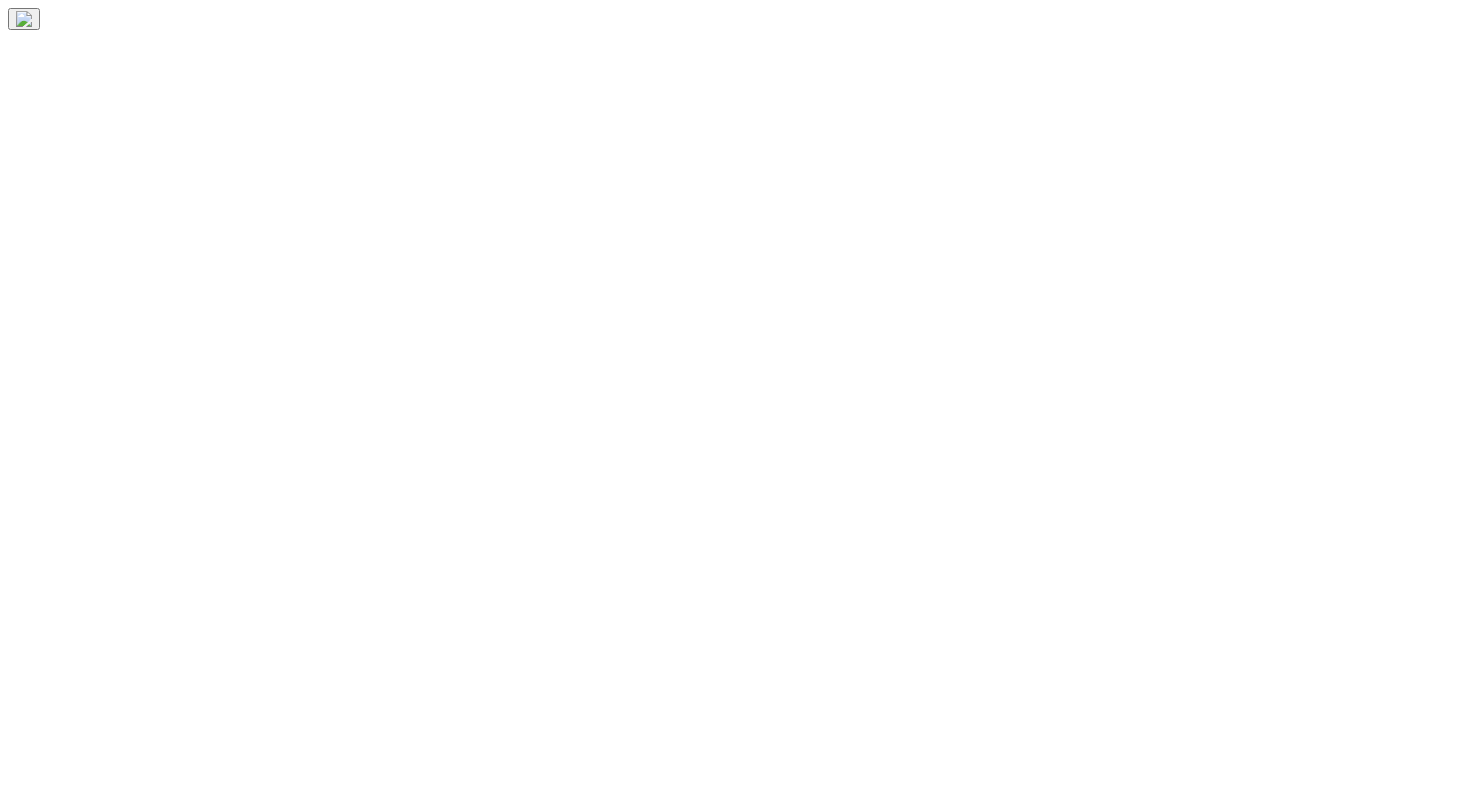 scroll, scrollTop: 0, scrollLeft: 0, axis: both 